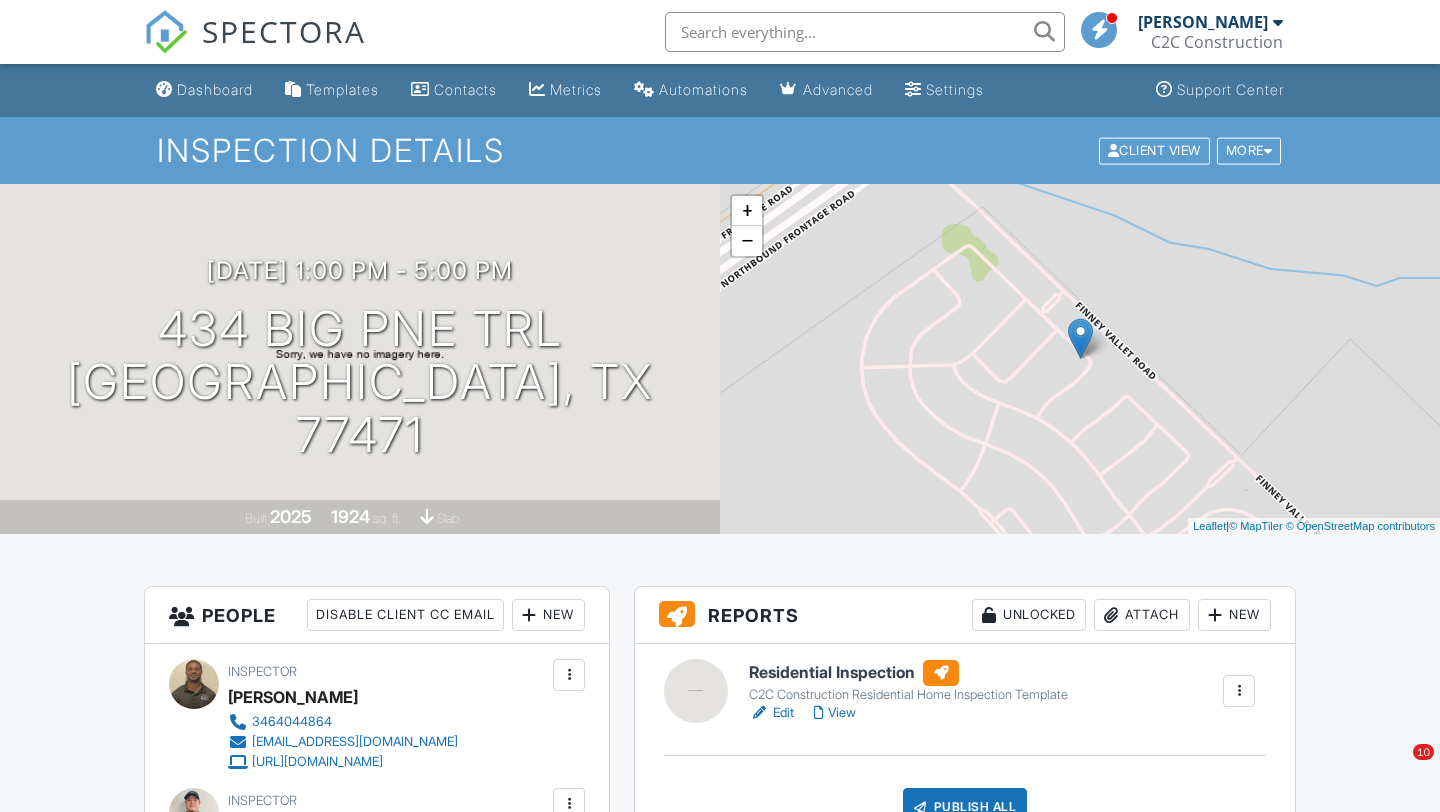 scroll, scrollTop: 0, scrollLeft: 0, axis: both 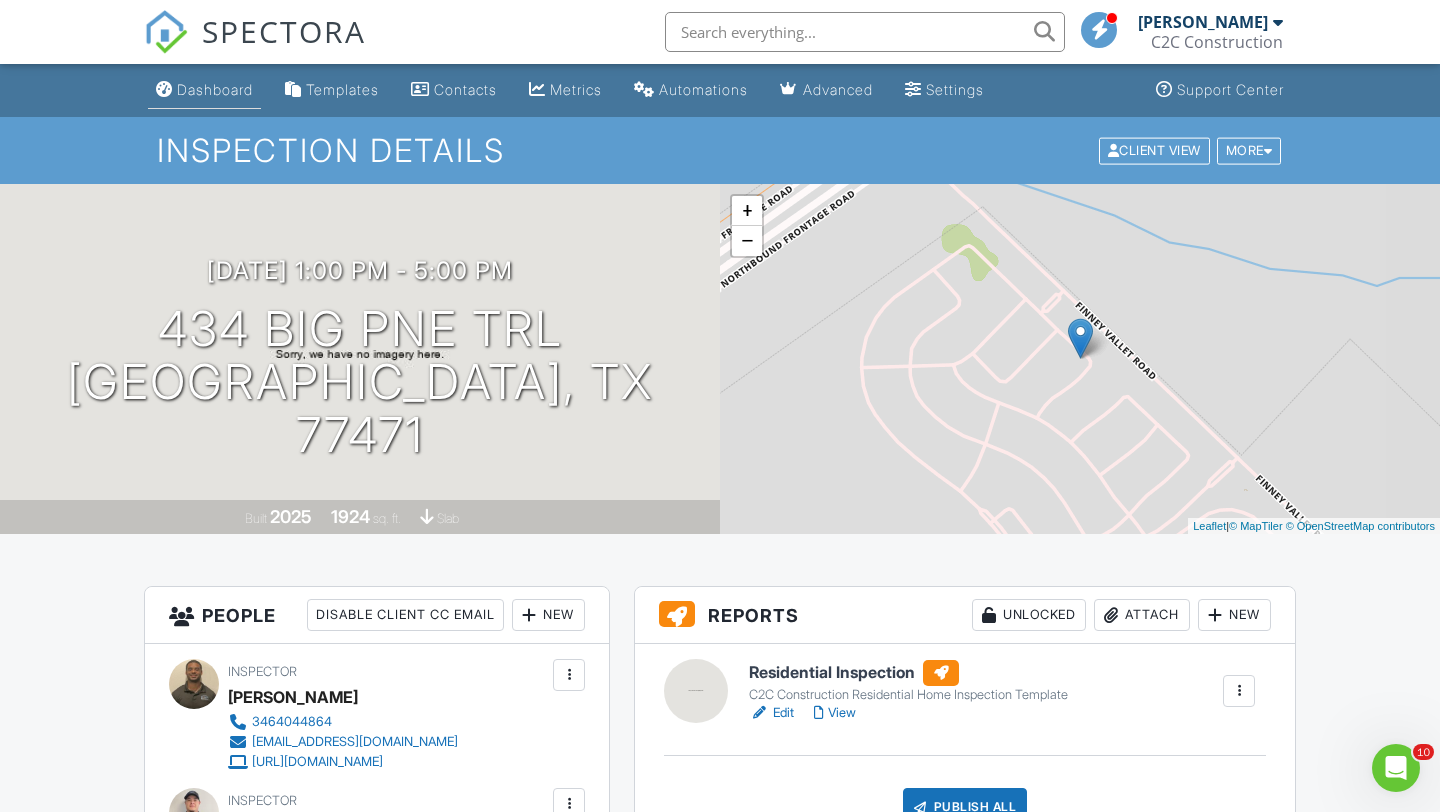 click on "Dashboard" at bounding box center (215, 89) 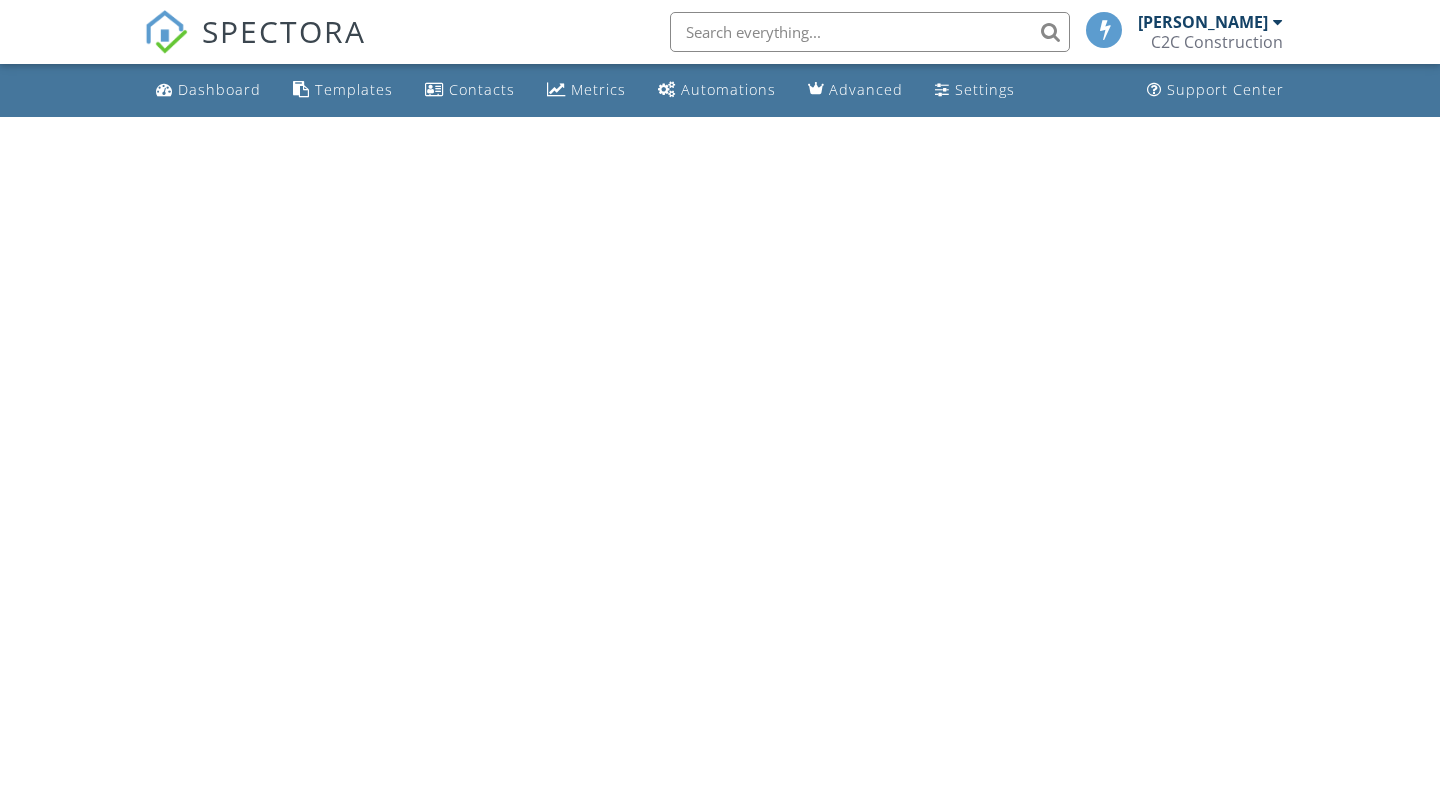 scroll, scrollTop: 0, scrollLeft: 0, axis: both 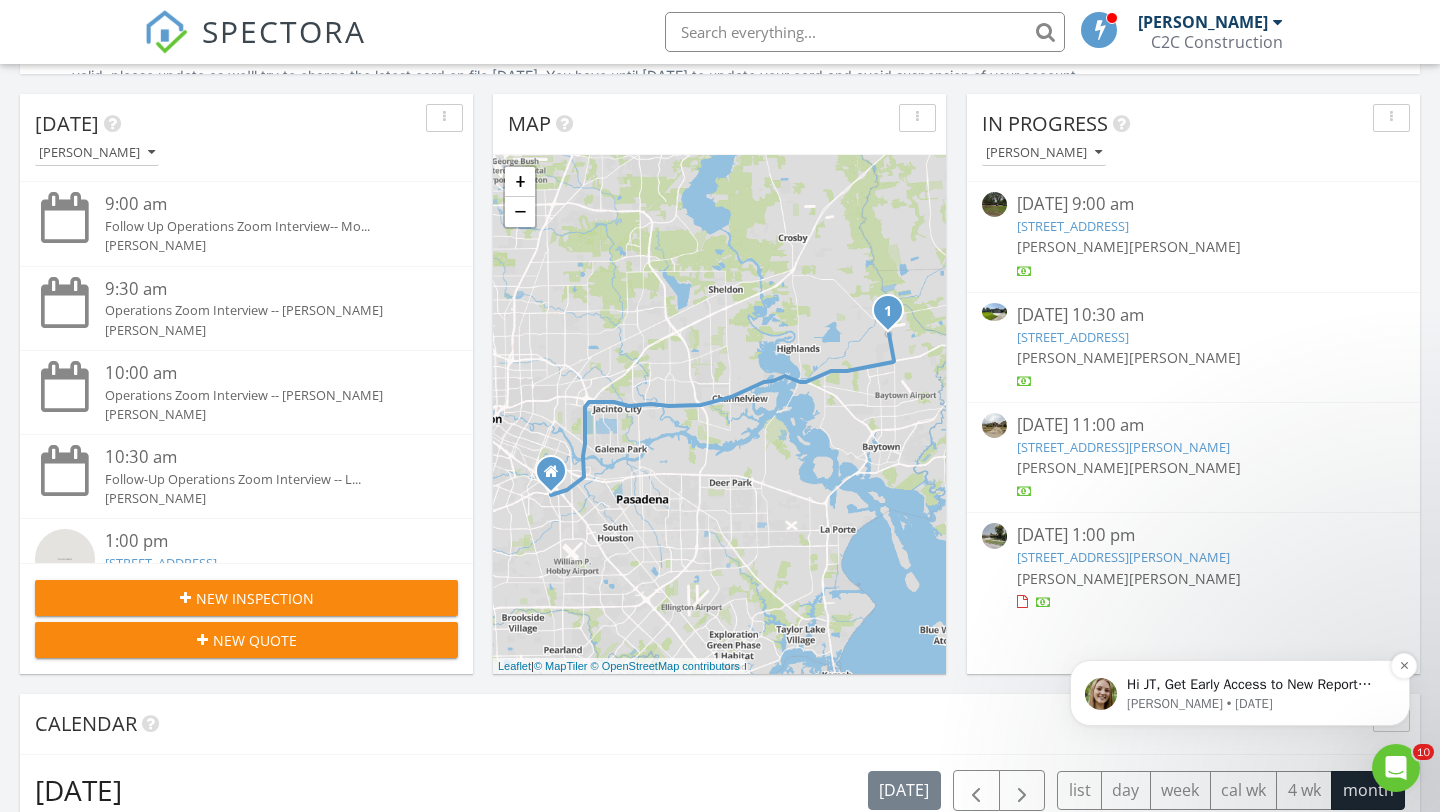 click on "Hi JT, Get Early Access to New Report Writing Features &amp; Updates Want to be the first to try Spectora’s latest updates? Join our early access group and be the first to use new features before they’re released. Features and updates coming soon that you will get early access to include: Update: The upgraded Rapid Fire Camera, New: Photo preview before adding images to a report, New: The .5 camera lens" at bounding box center [1256, 685] 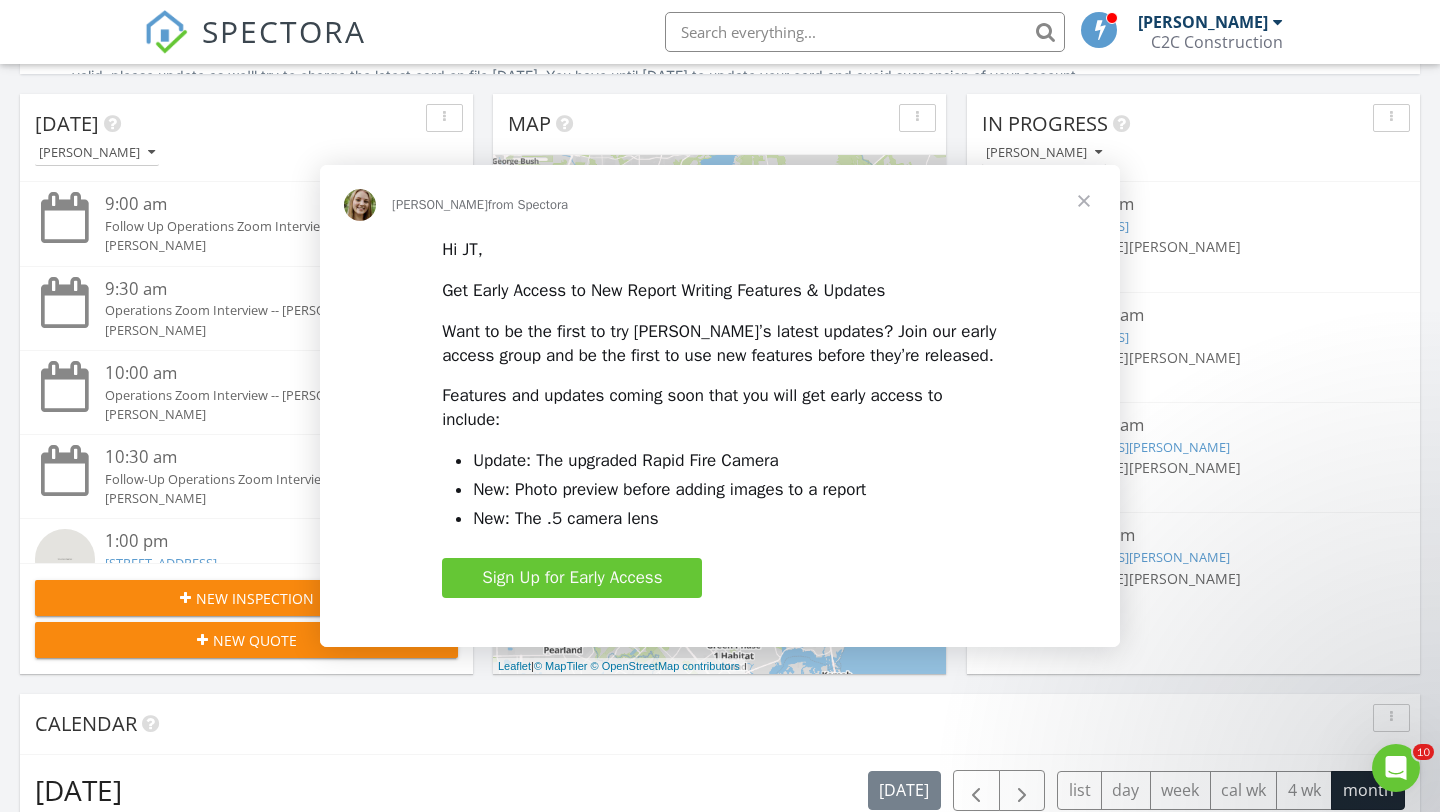 scroll, scrollTop: 0, scrollLeft: 0, axis: both 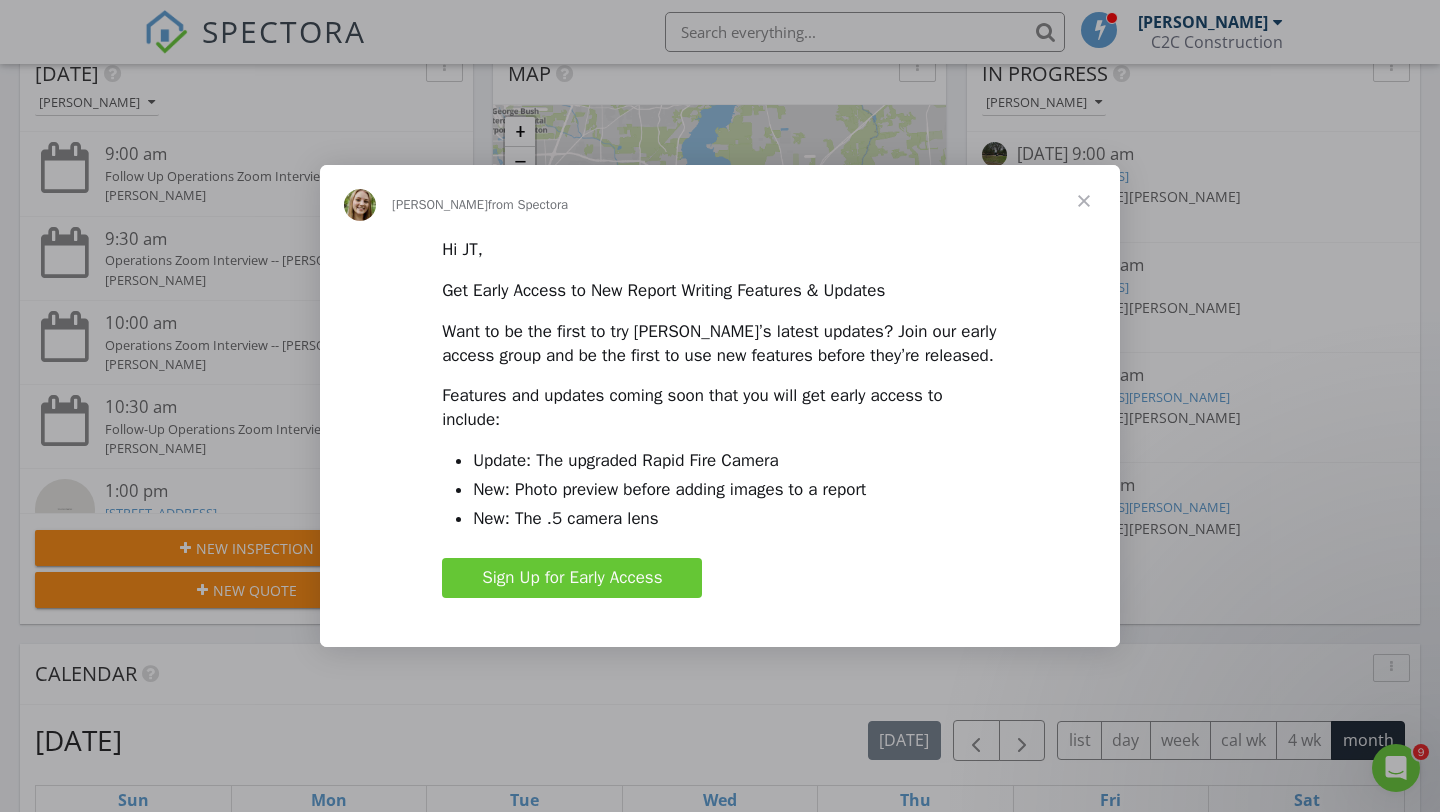 click on "Sign Up for Early Access" at bounding box center (572, 577) 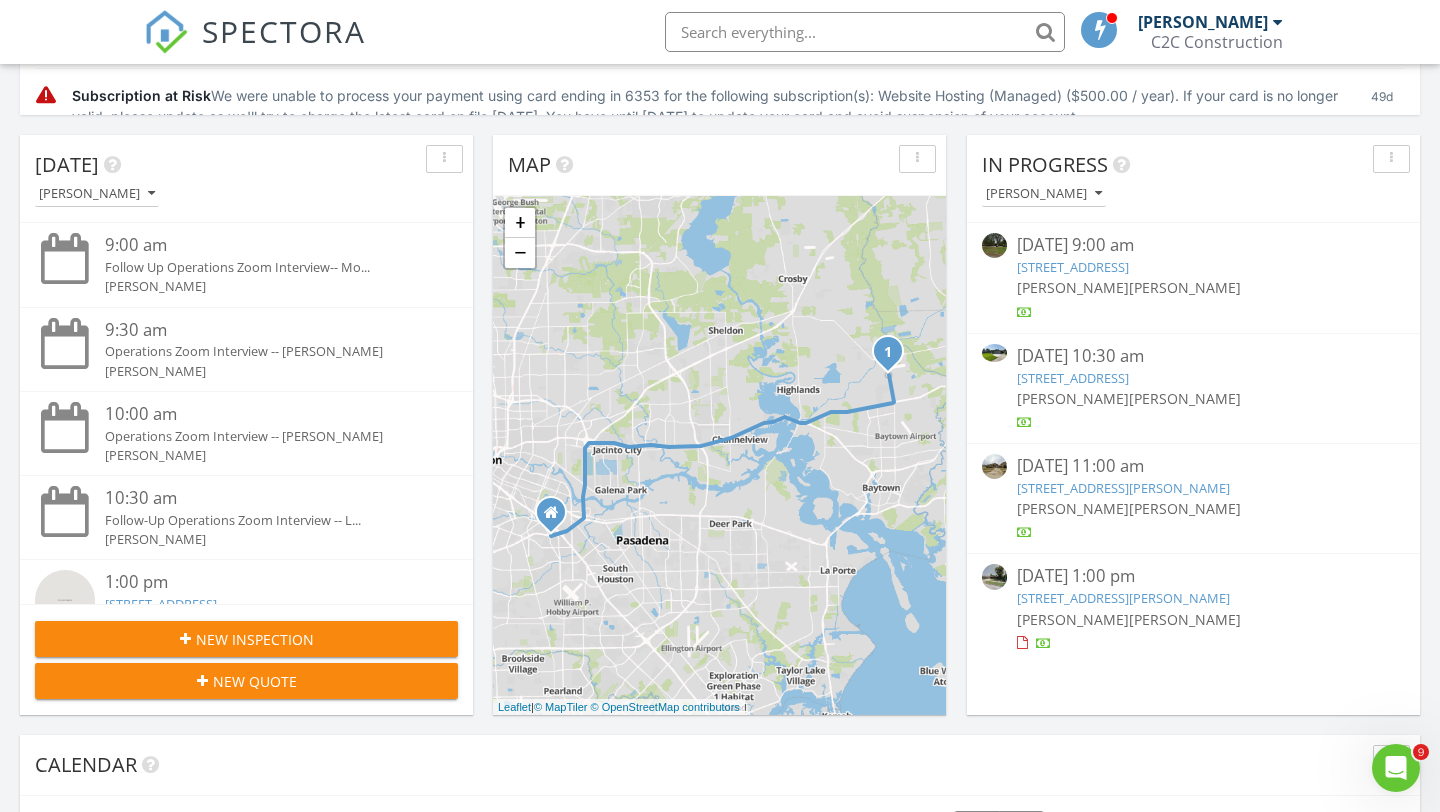 scroll, scrollTop: 457, scrollLeft: 0, axis: vertical 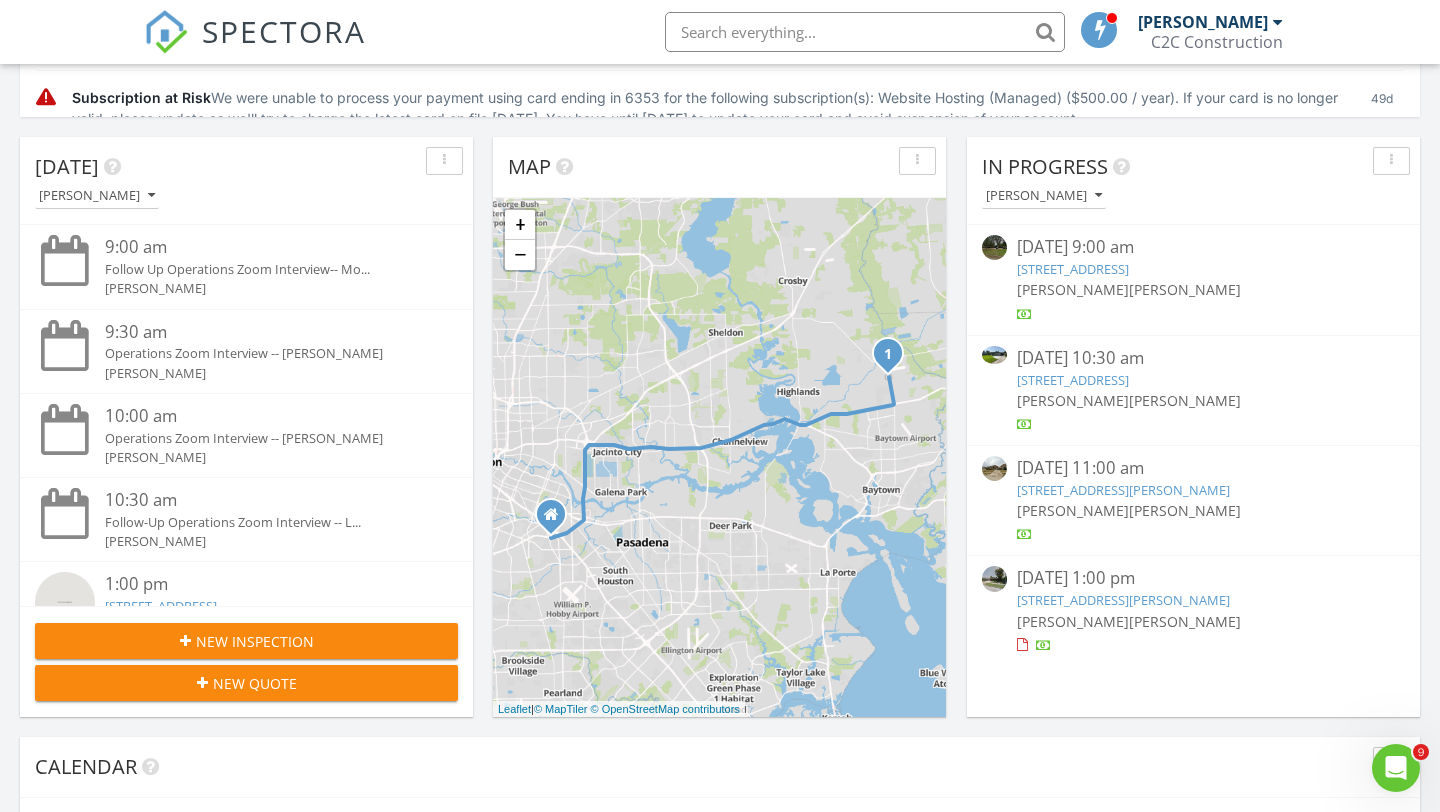 click on "10019 Gage Daniel Ln, CYPRESS, TX 77433" at bounding box center (1123, 490) 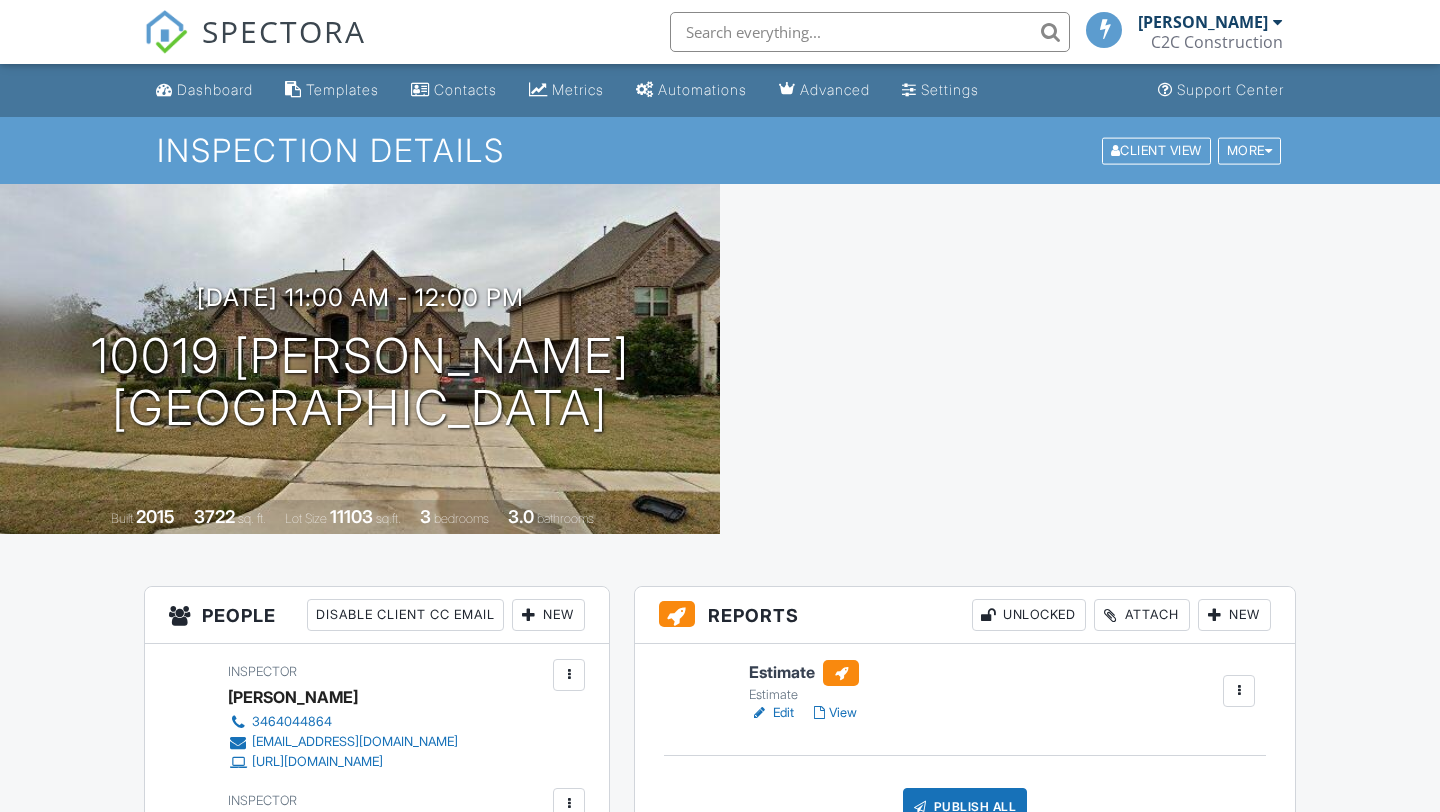scroll, scrollTop: 0, scrollLeft: 0, axis: both 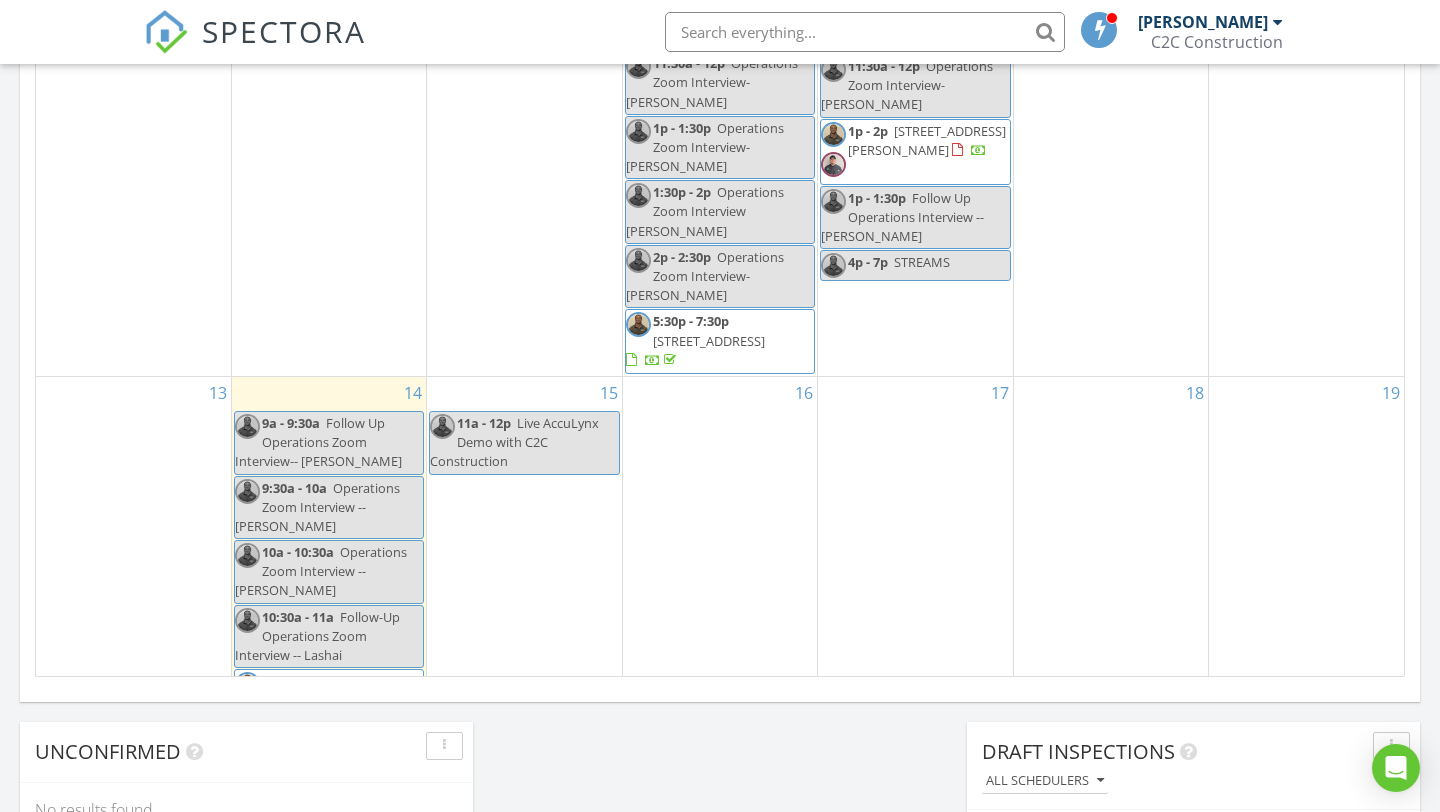 click on "9035 Song Sparrow Wy, Baytown 77521" at bounding box center [364, 681] 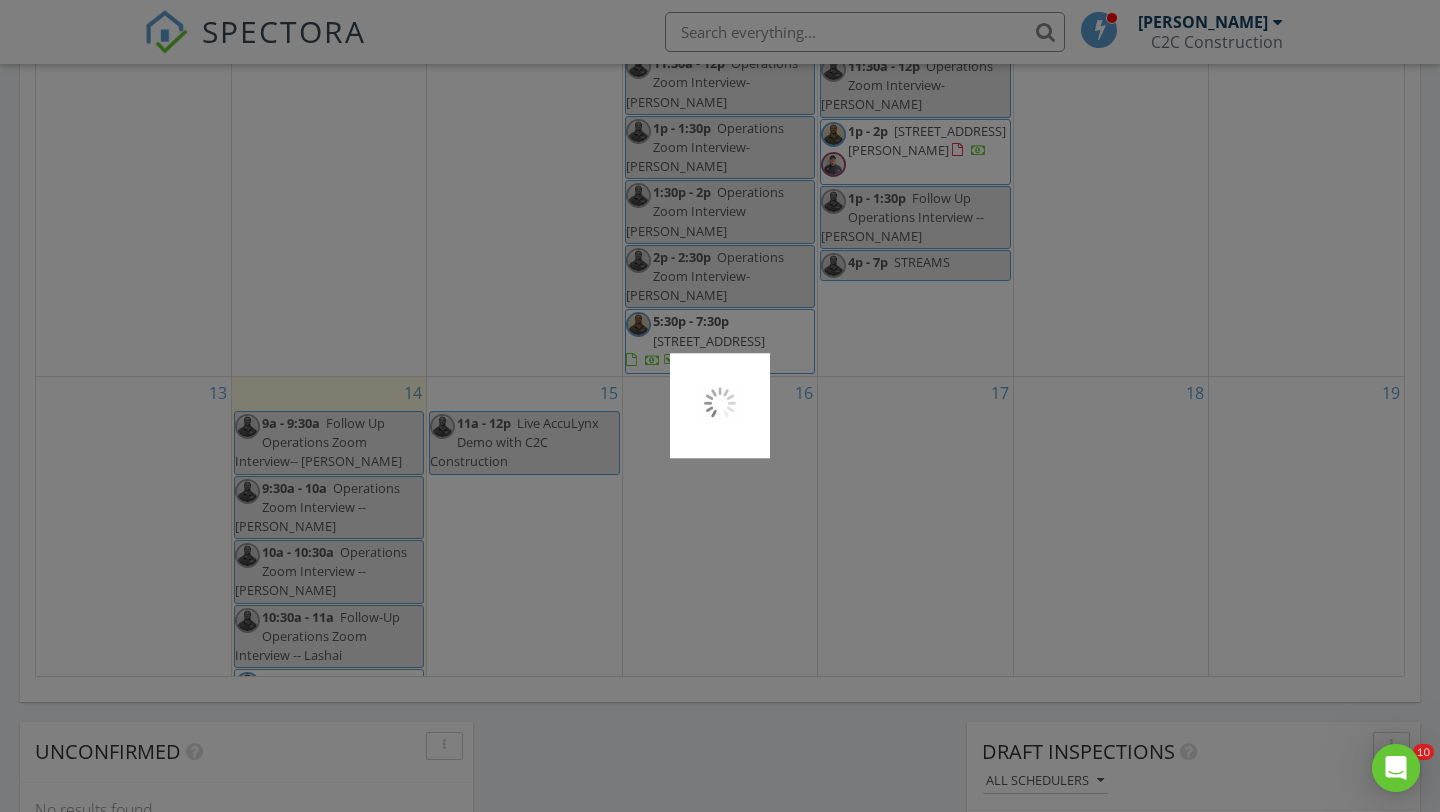 scroll, scrollTop: 0, scrollLeft: 0, axis: both 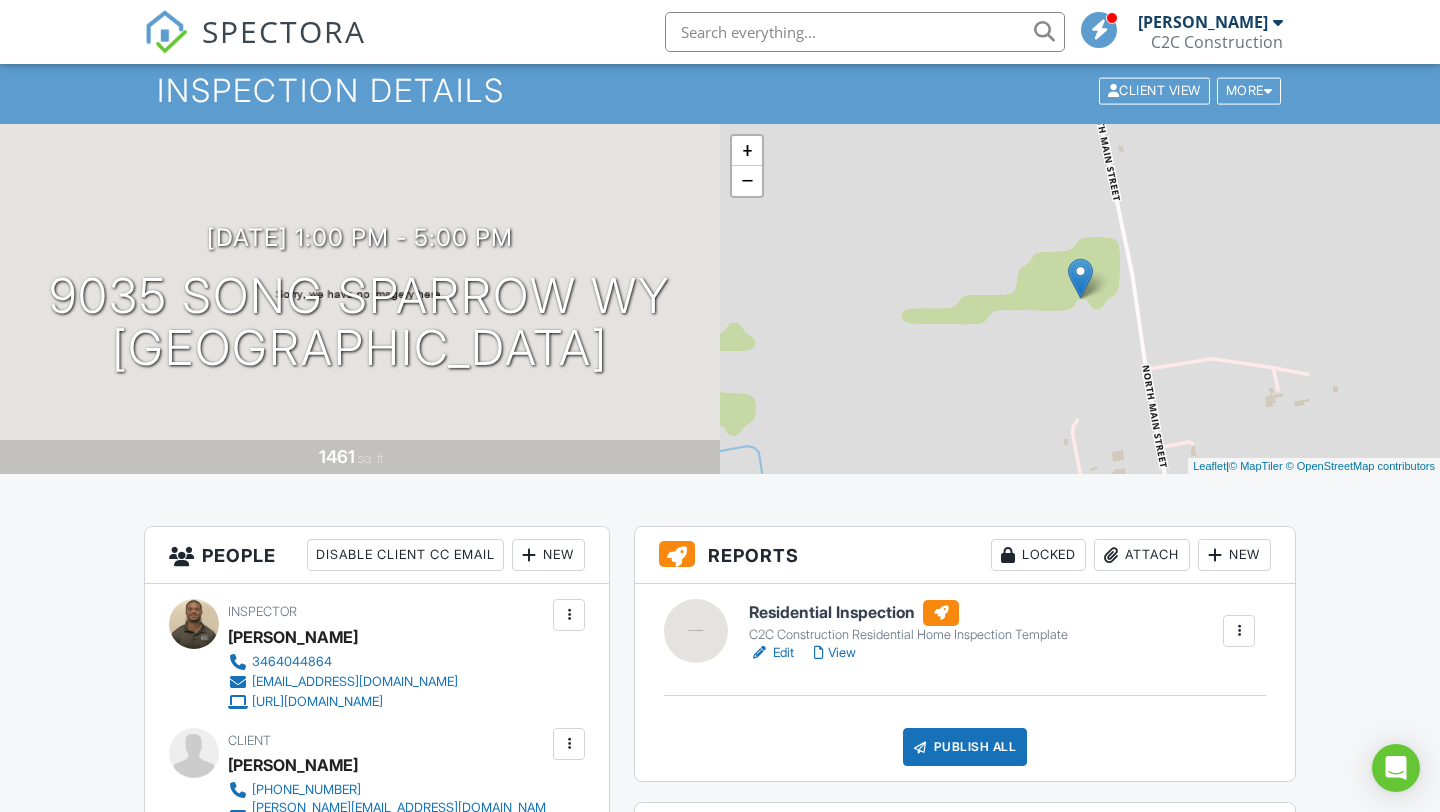 click on "New" at bounding box center (548, 555) 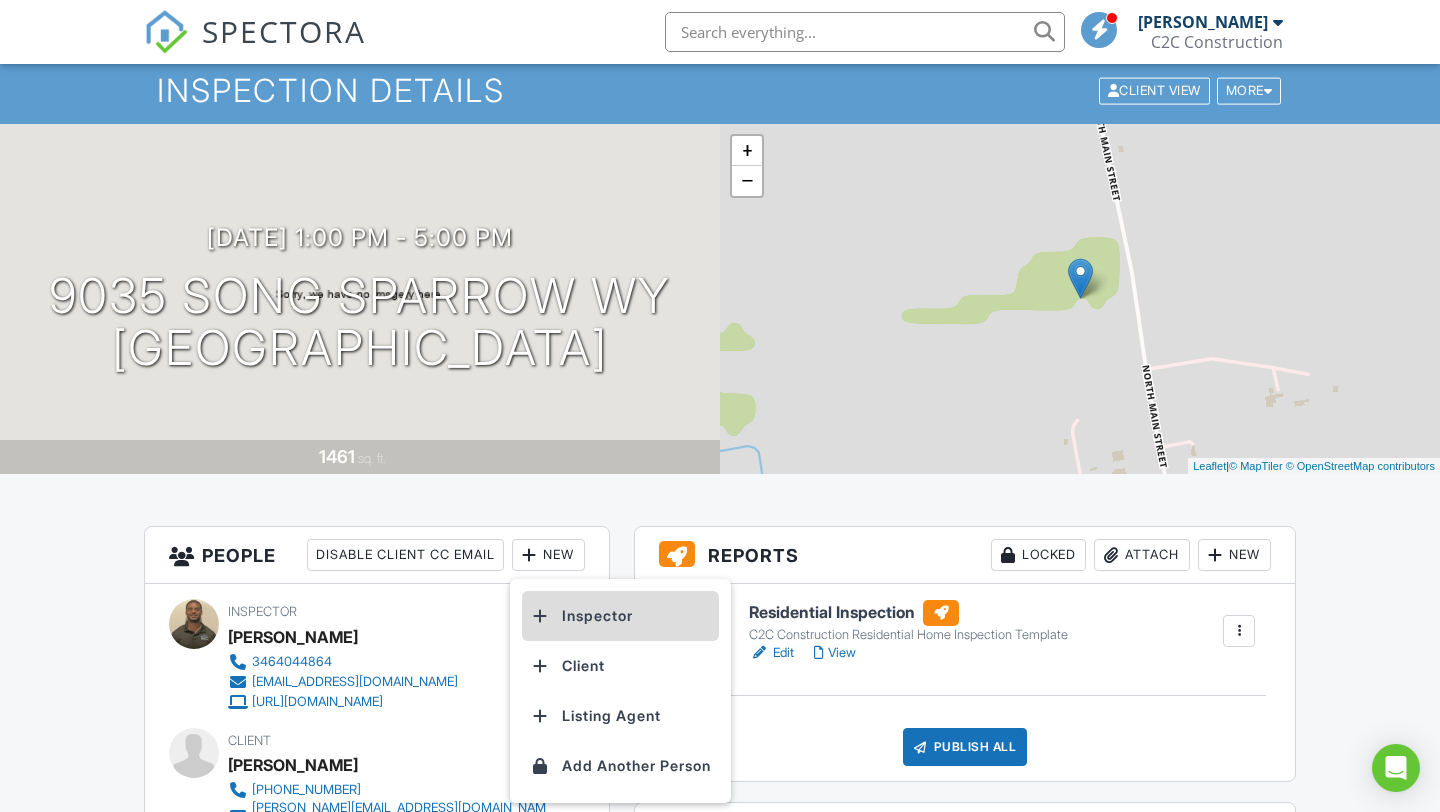 click on "Inspector" at bounding box center (620, 616) 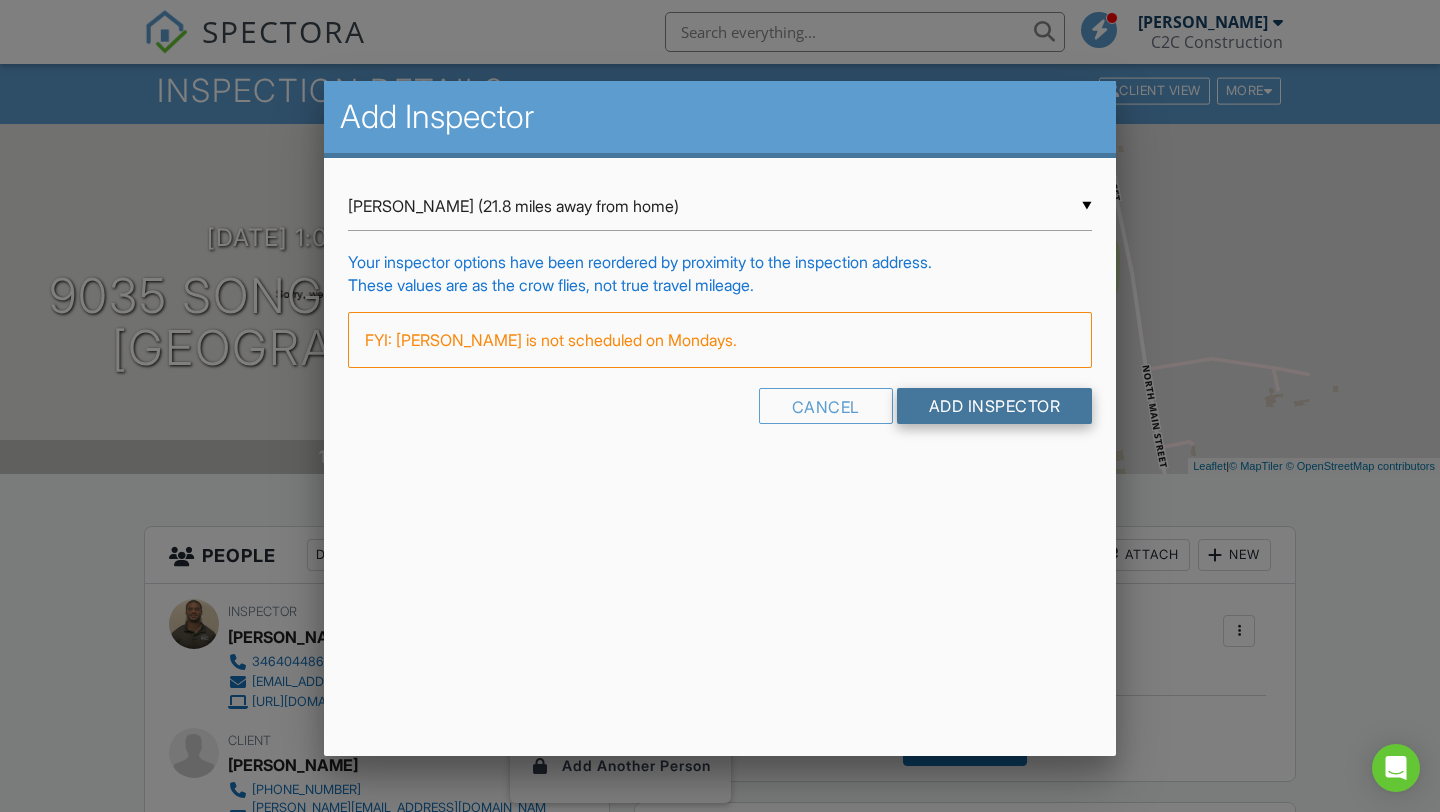 click on "Add Inspector" at bounding box center [995, 406] 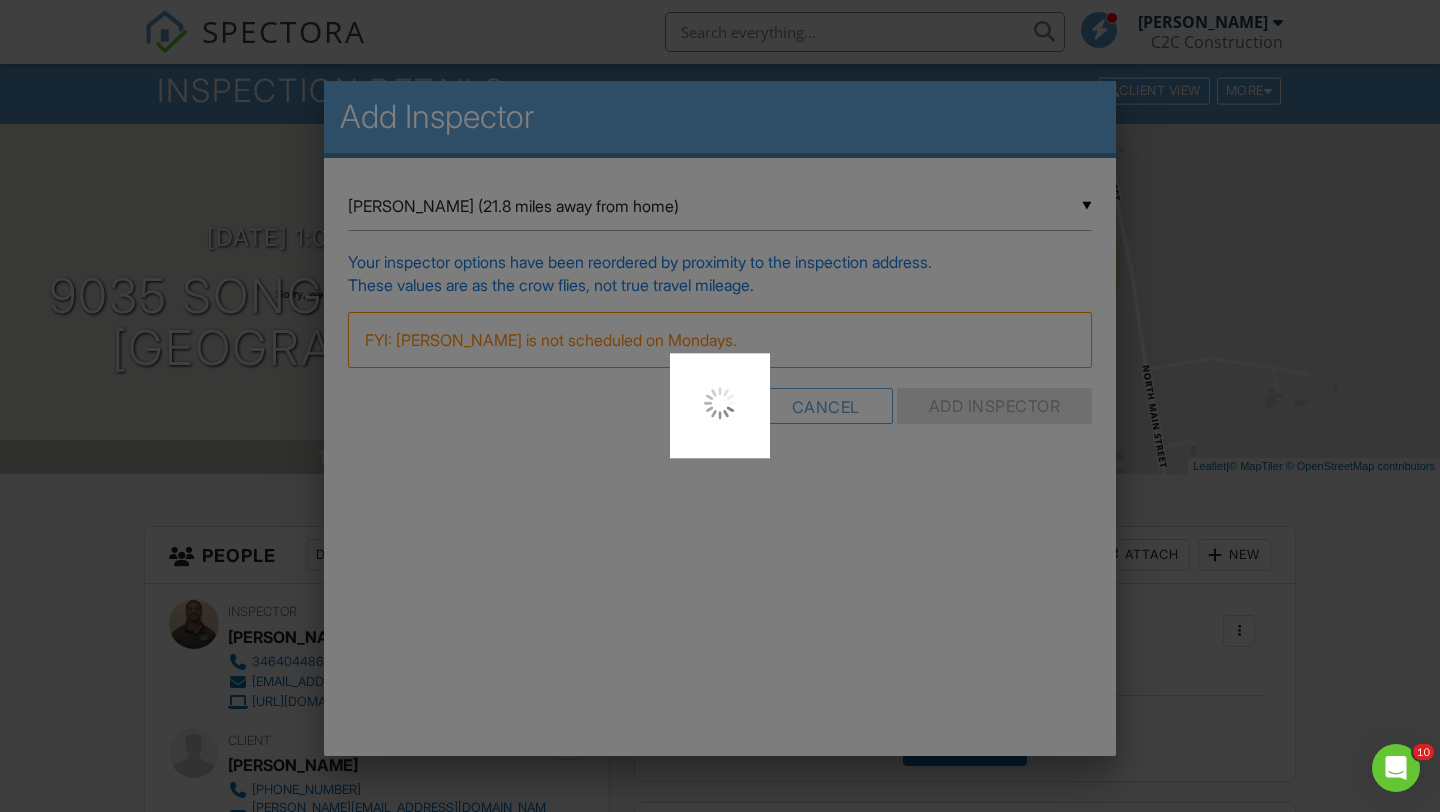 scroll, scrollTop: 0, scrollLeft: 0, axis: both 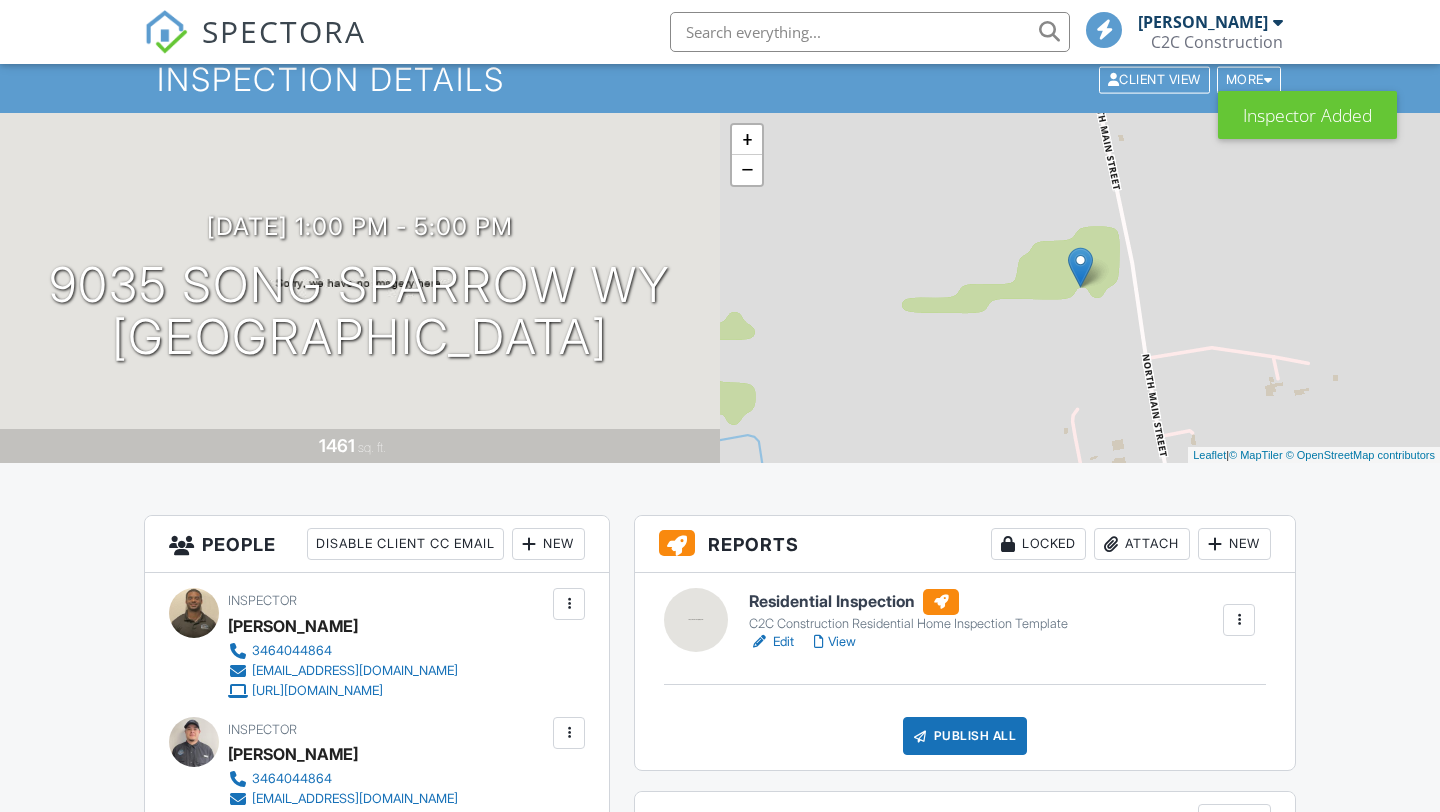 click at bounding box center [569, 733] 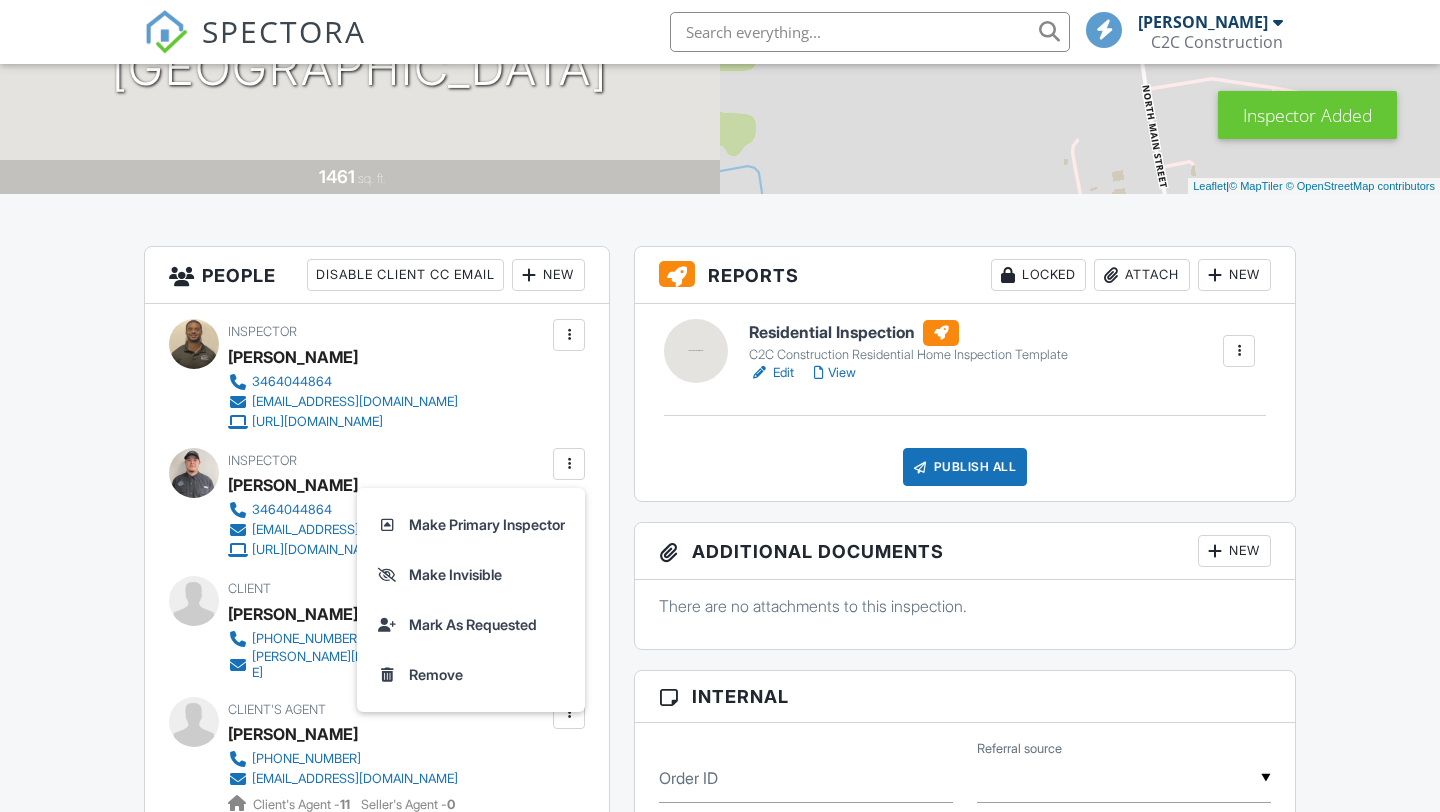 scroll, scrollTop: 340, scrollLeft: 0, axis: vertical 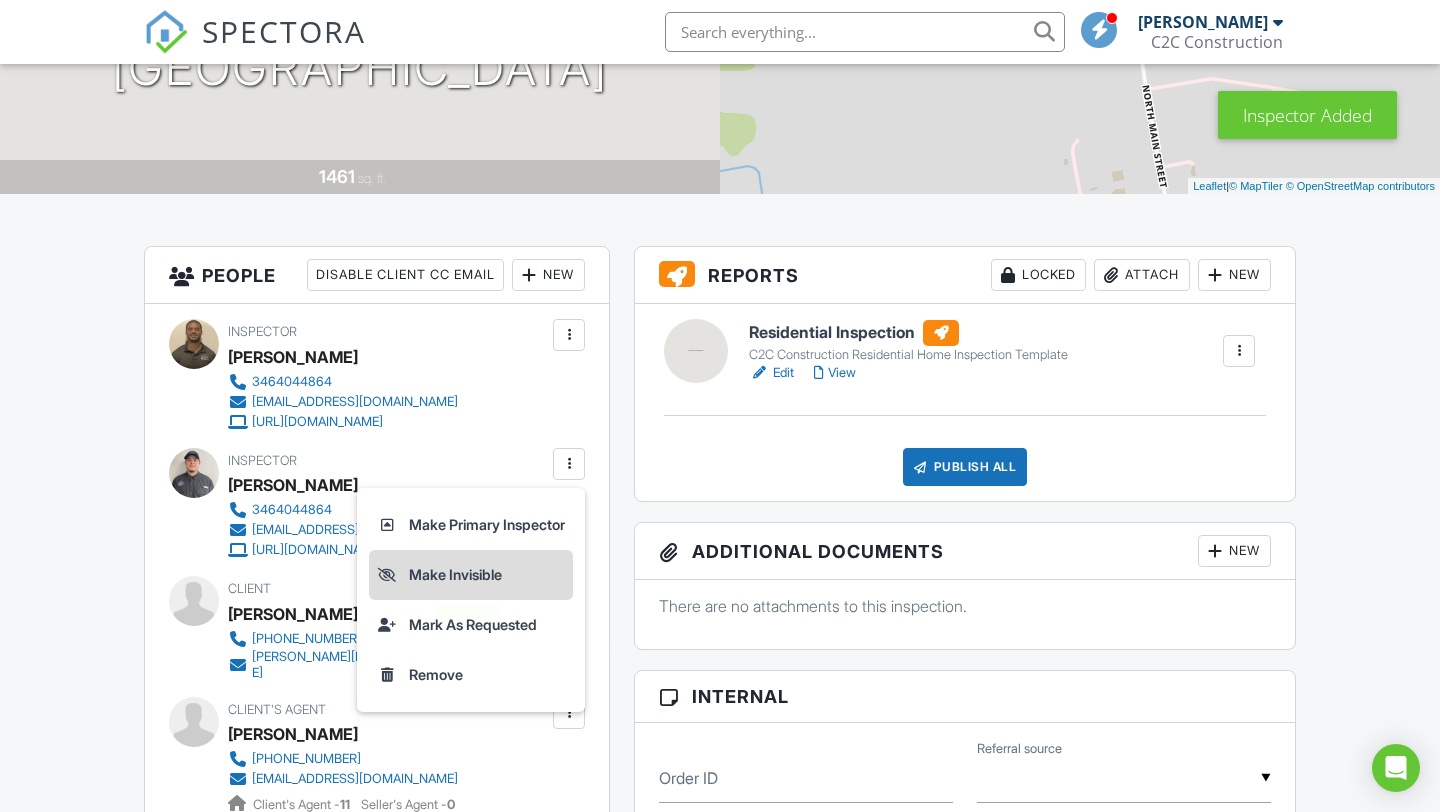 click on "Make Invisible" at bounding box center (471, 575) 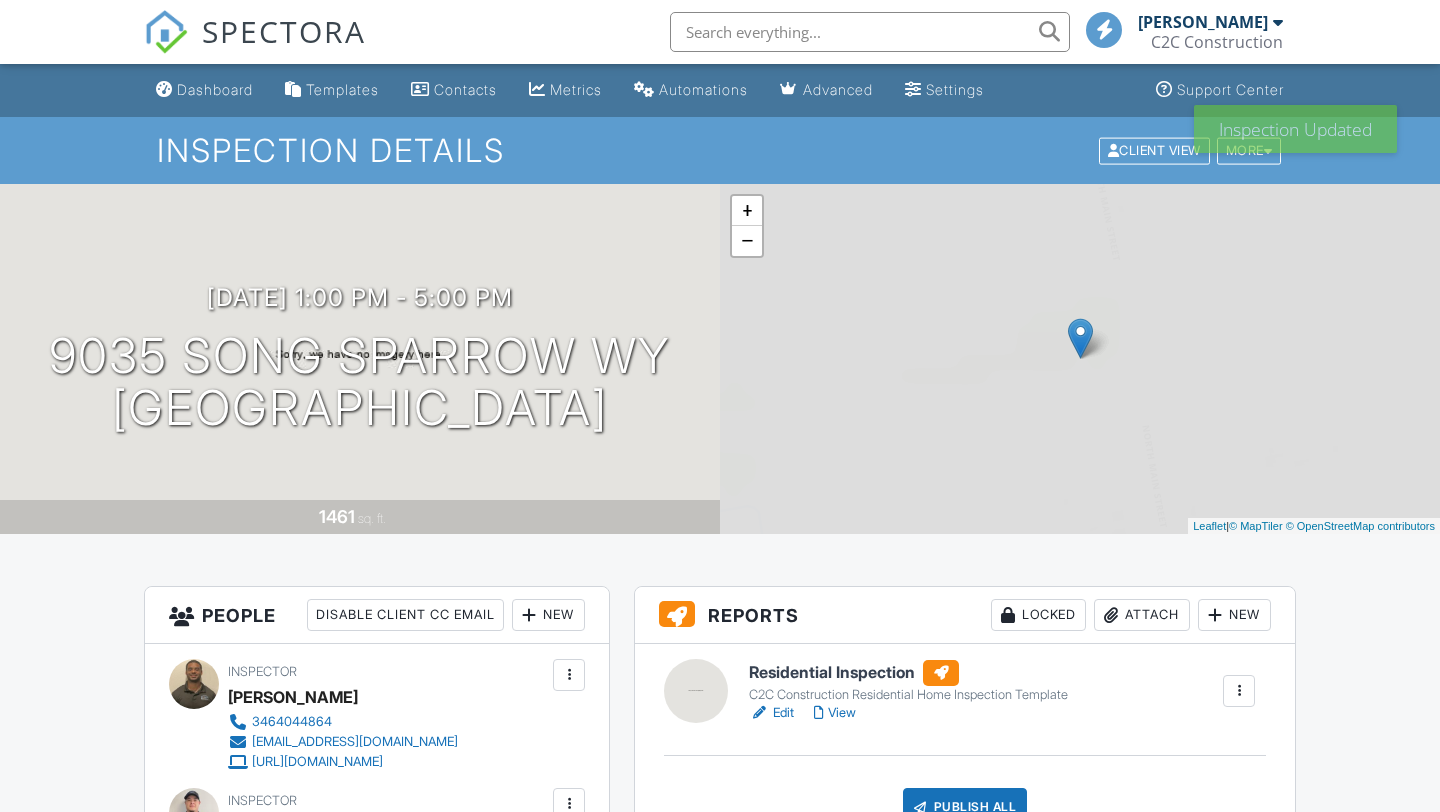 scroll, scrollTop: 0, scrollLeft: 0, axis: both 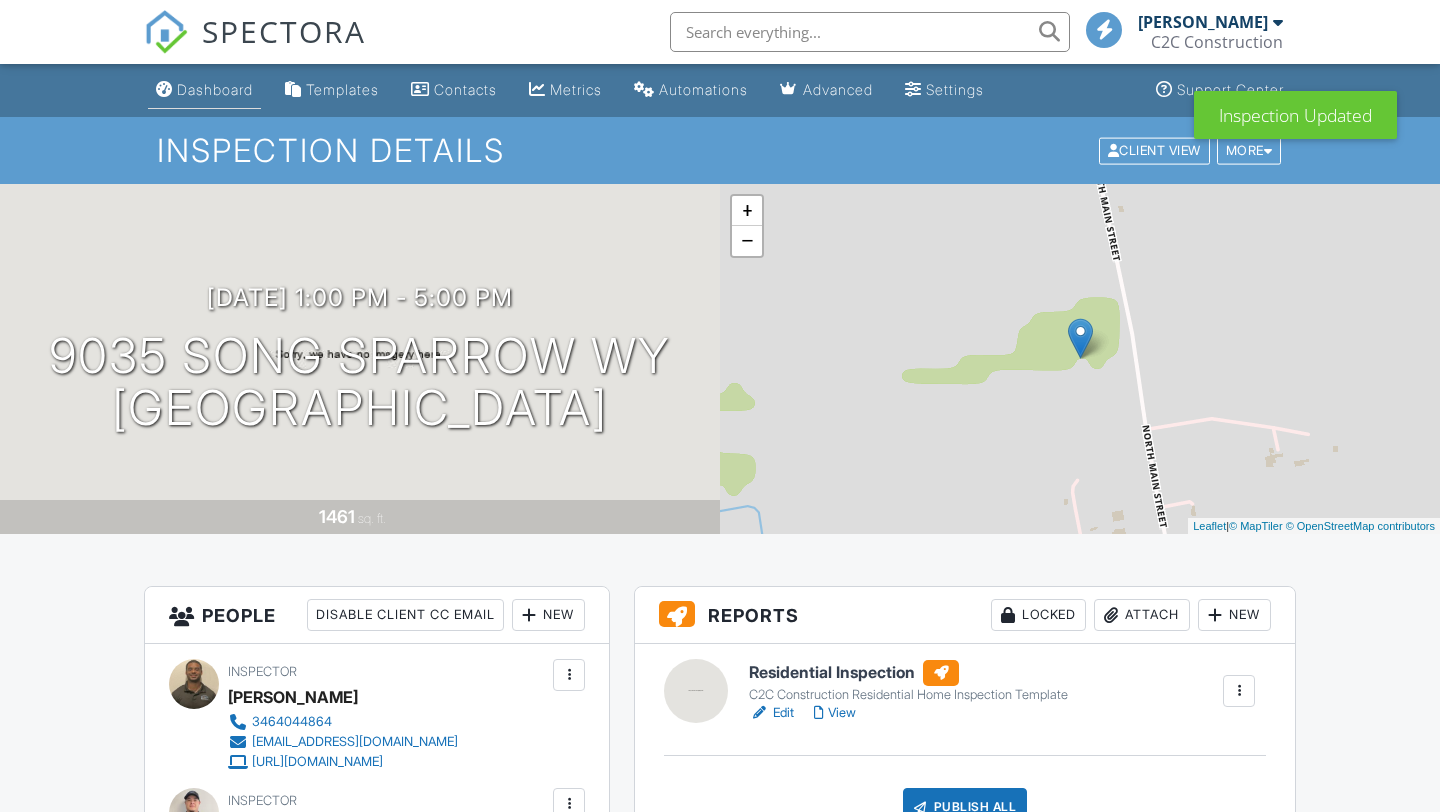click on "Dashboard" at bounding box center [215, 89] 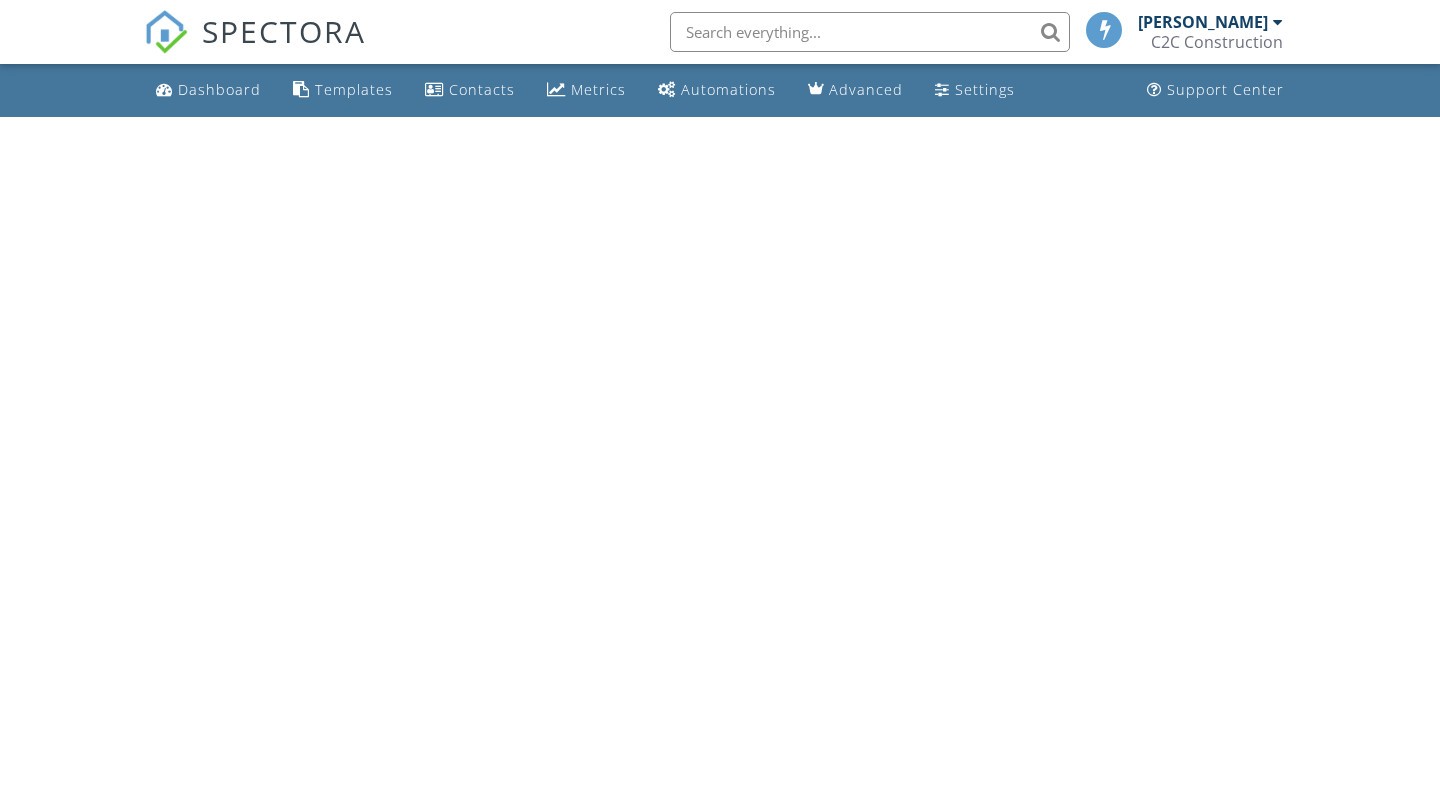scroll, scrollTop: 0, scrollLeft: 0, axis: both 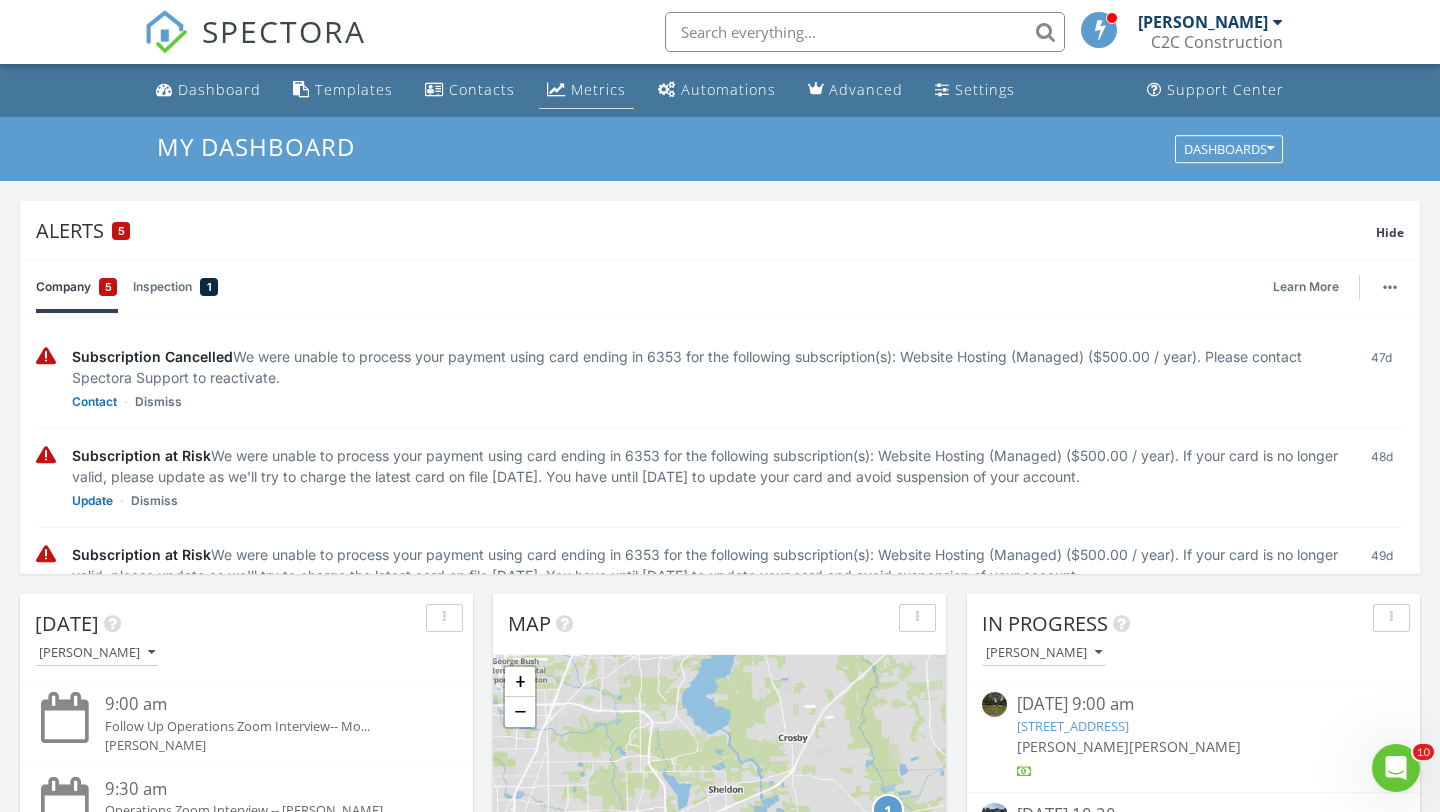 click on "Metrics" at bounding box center [598, 89] 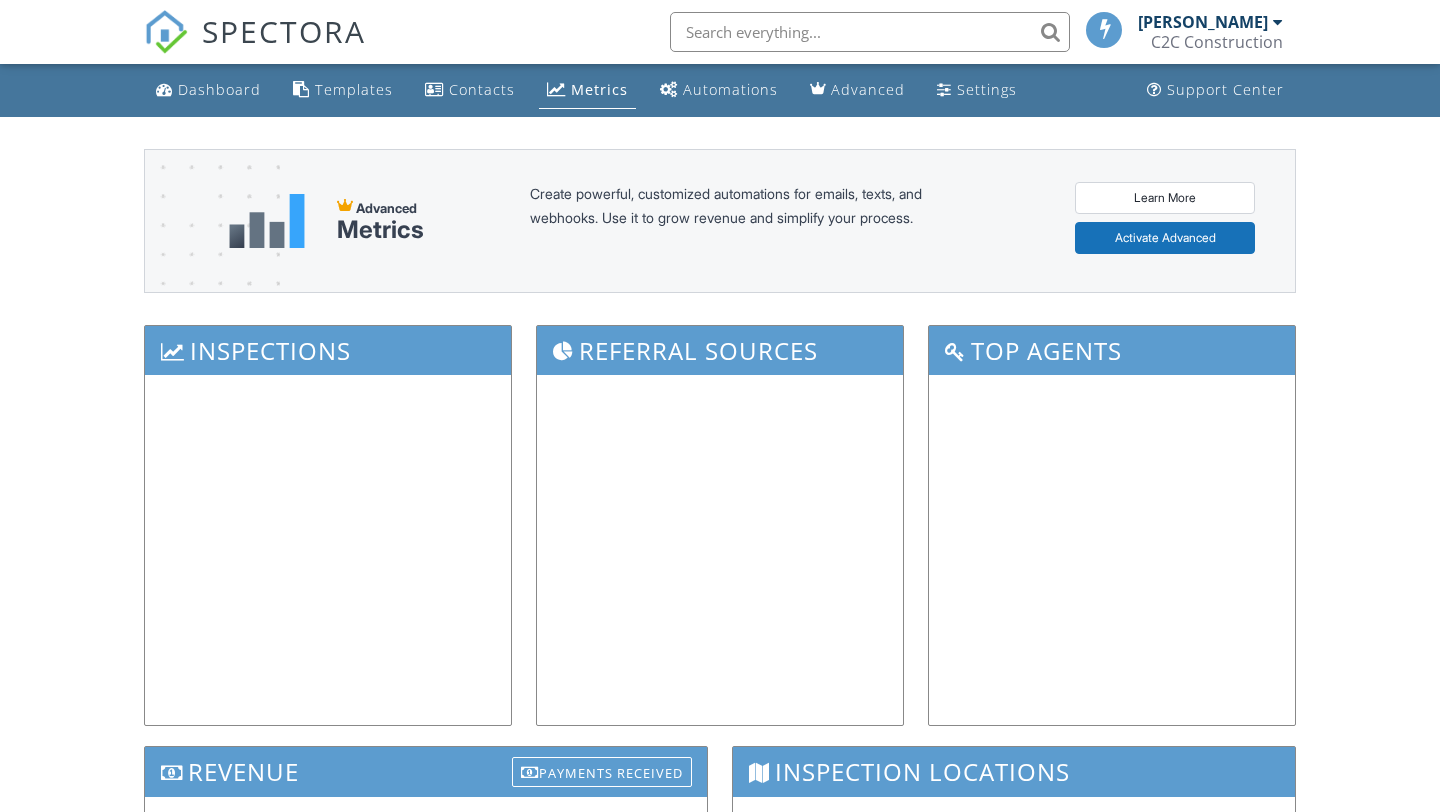 scroll, scrollTop: 0, scrollLeft: 0, axis: both 